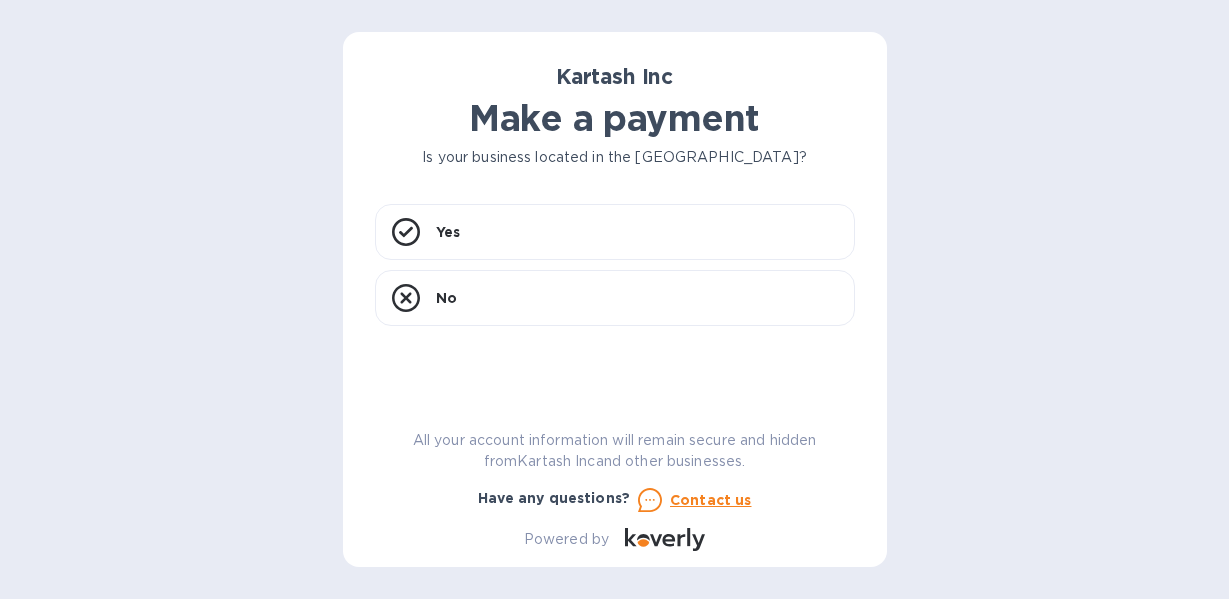 scroll, scrollTop: 0, scrollLeft: 0, axis: both 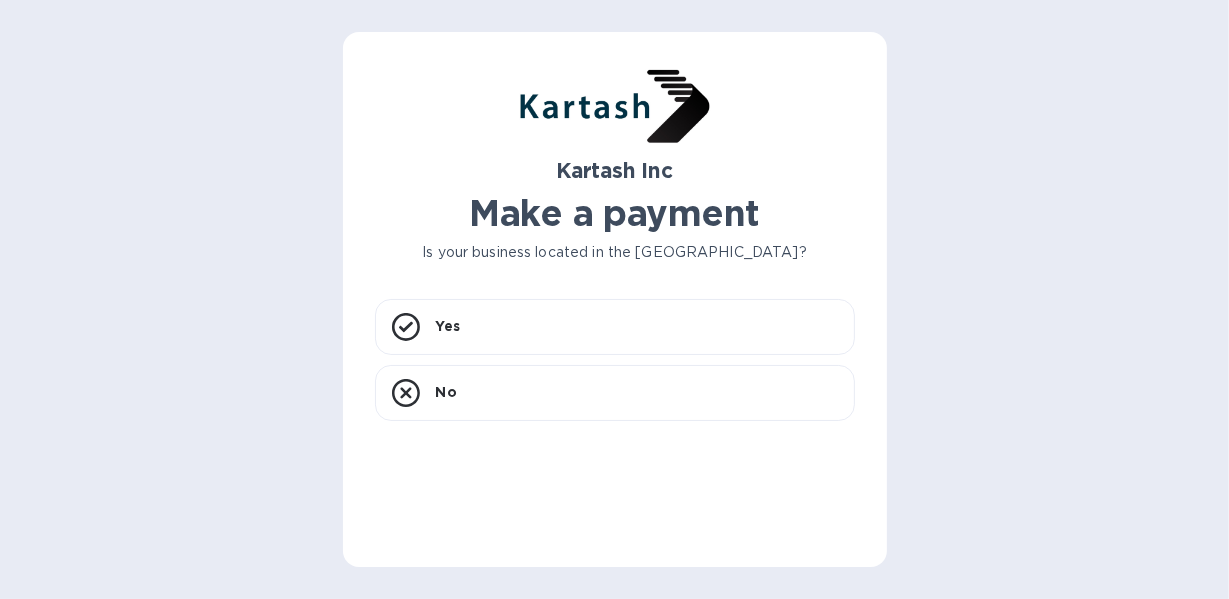 click on "Kartash Inc Make a payment Is your business located in [GEOGRAPHIC_DATA]? Yes No All your account information will remain secure and hidden  from  Kartash Inc  and other businesses. Have any questions? Contact us Powered by" at bounding box center (614, 299) 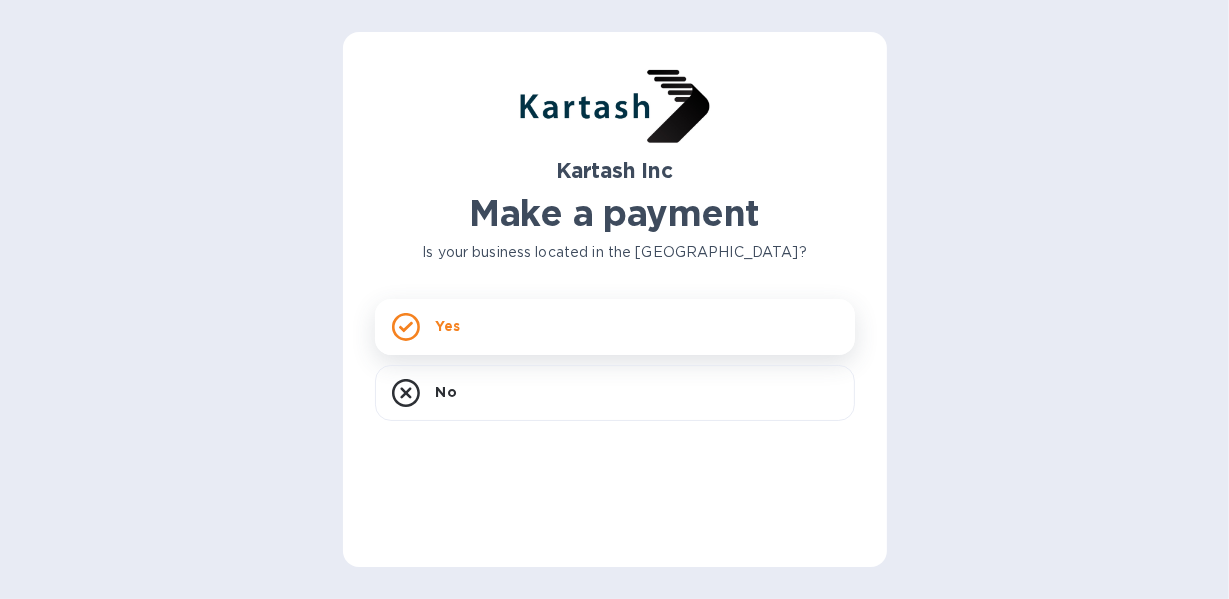 click on "Yes" at bounding box center [448, 326] 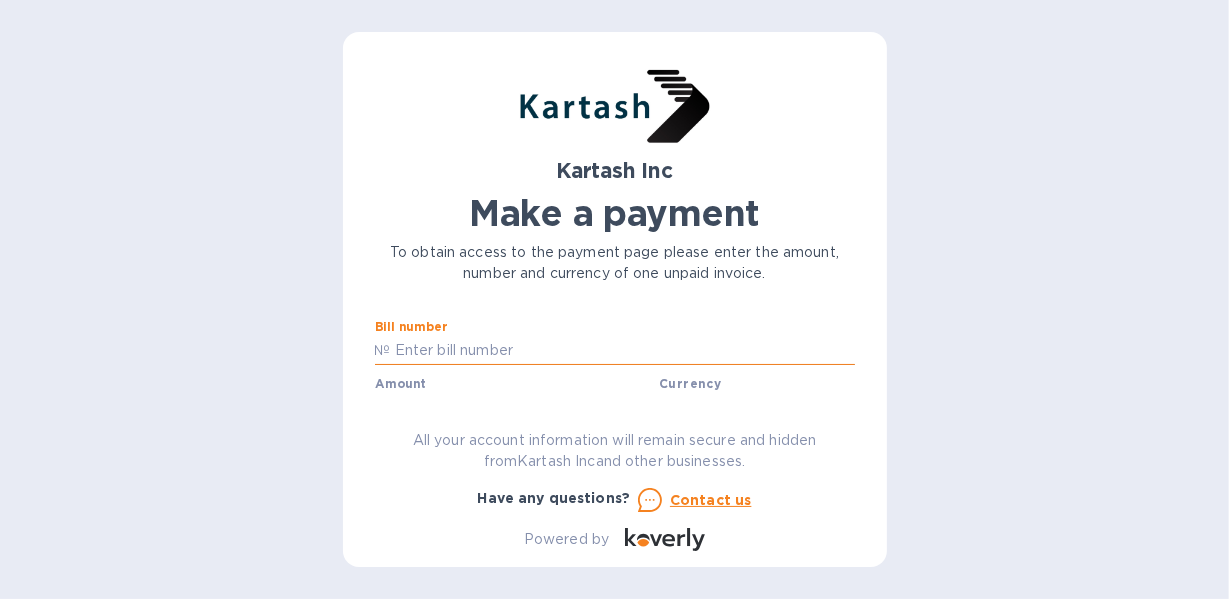 paste on "0108944" 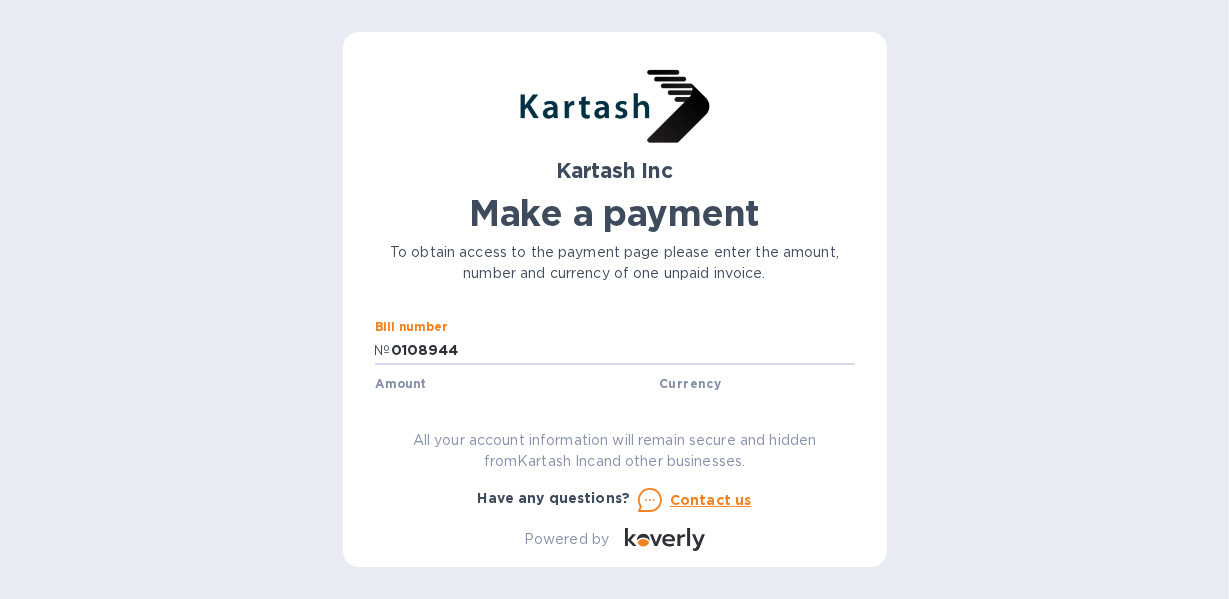 type on "0108944" 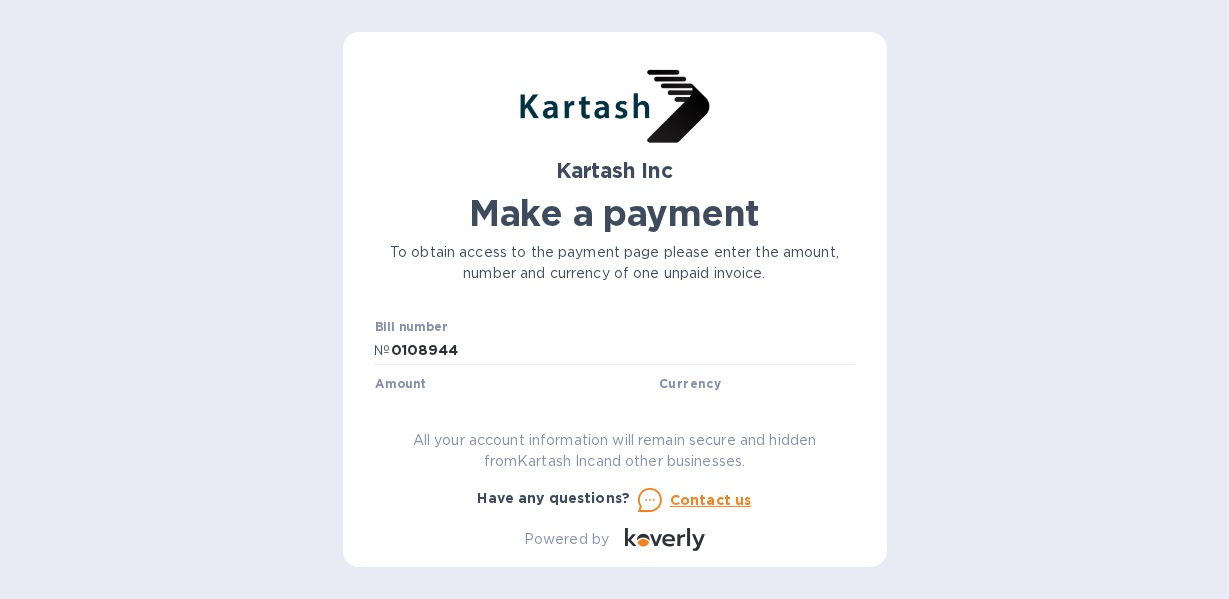 click on "Amount $" at bounding box center (513, 400) 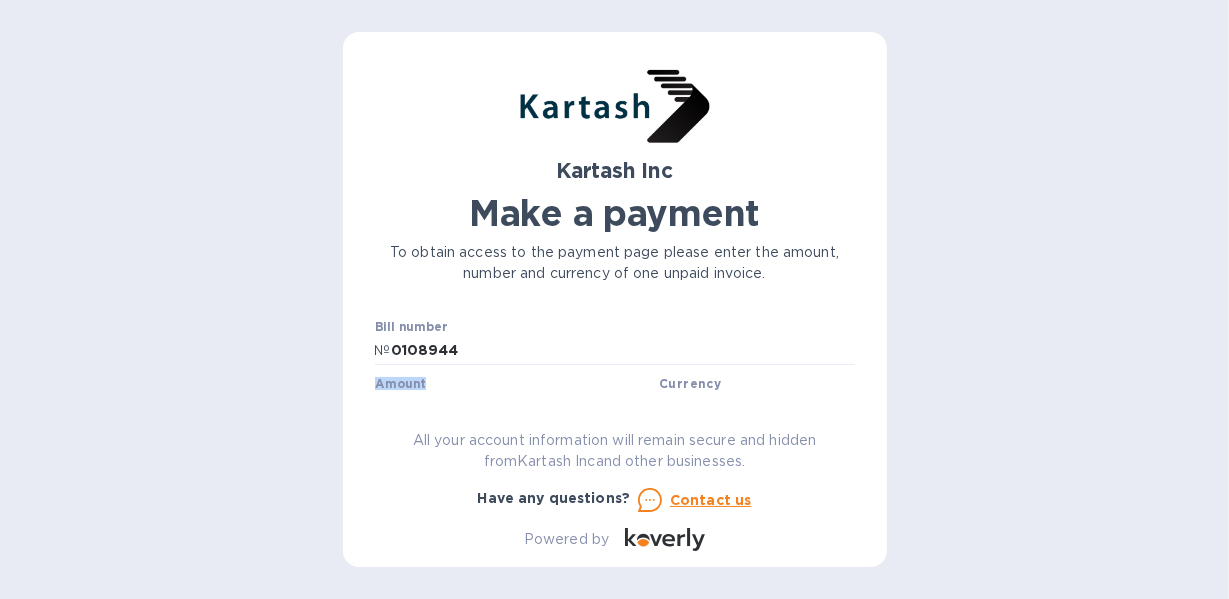 click on "Amount" at bounding box center (400, 385) 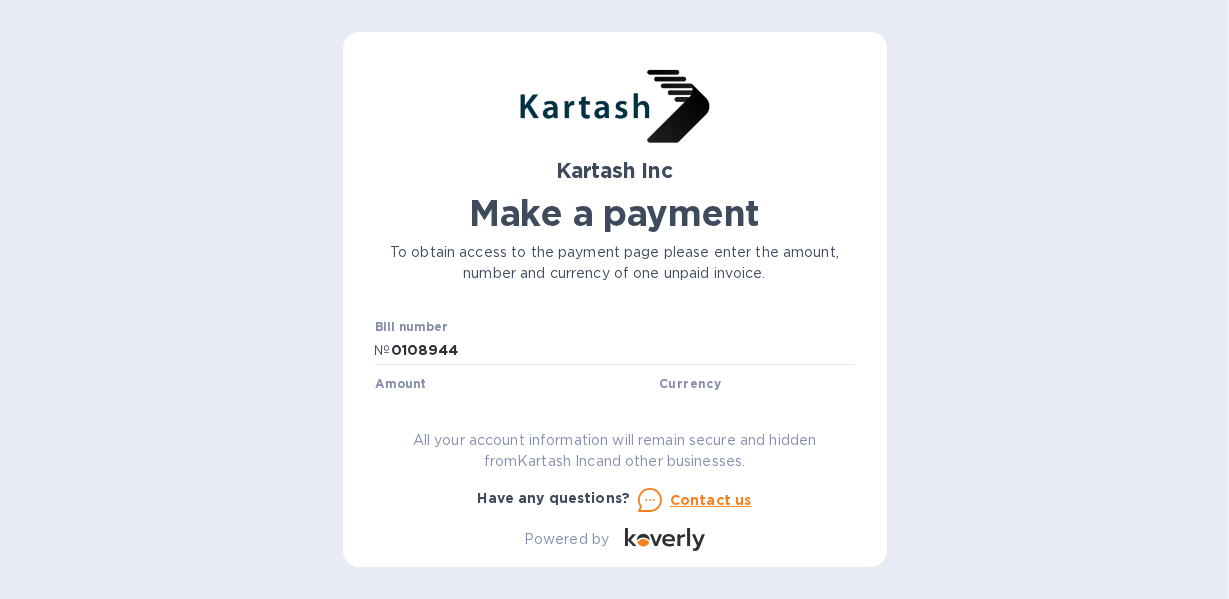 drag, startPoint x: 427, startPoint y: 381, endPoint x: 391, endPoint y: 375, distance: 36.496574 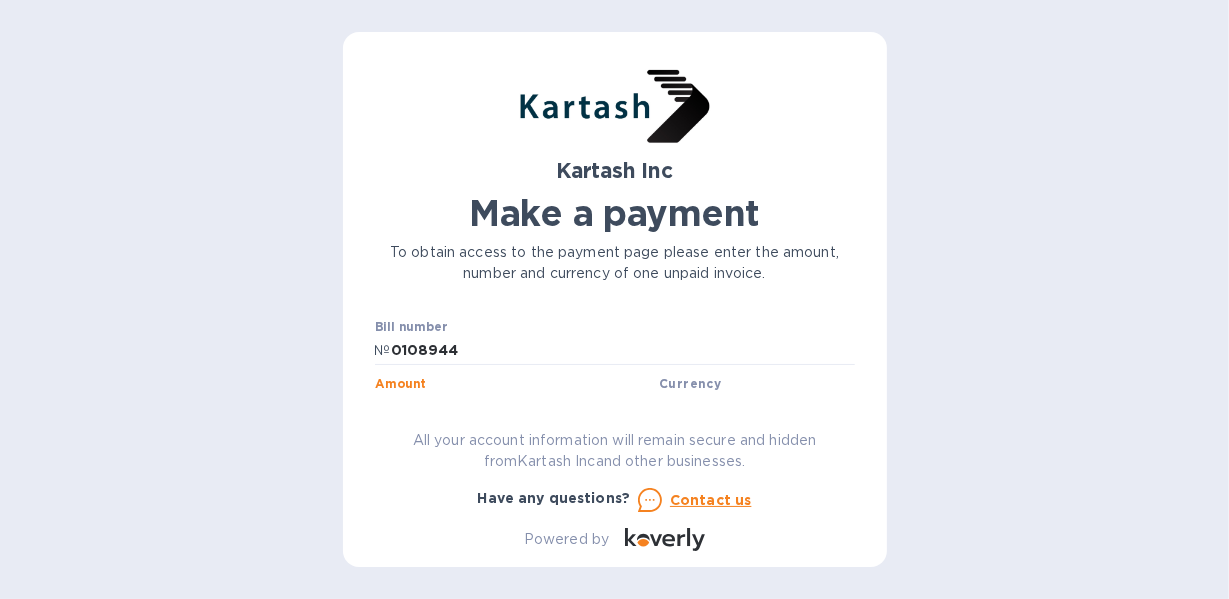 scroll, scrollTop: 53, scrollLeft: 0, axis: vertical 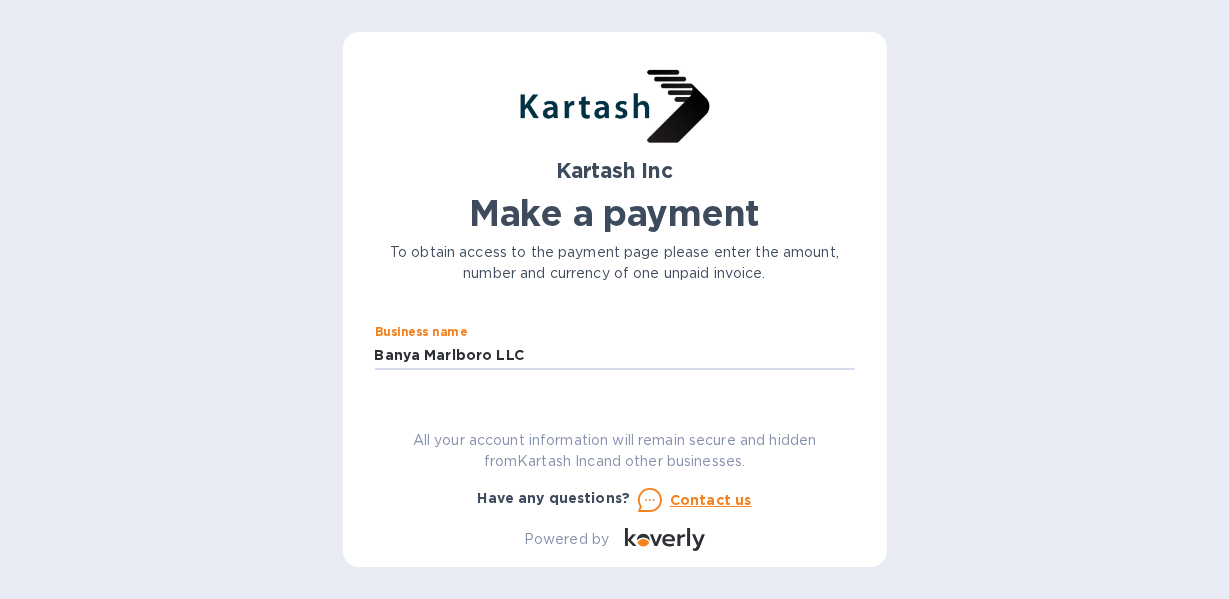 type on "Banya Marlboro, LLC" 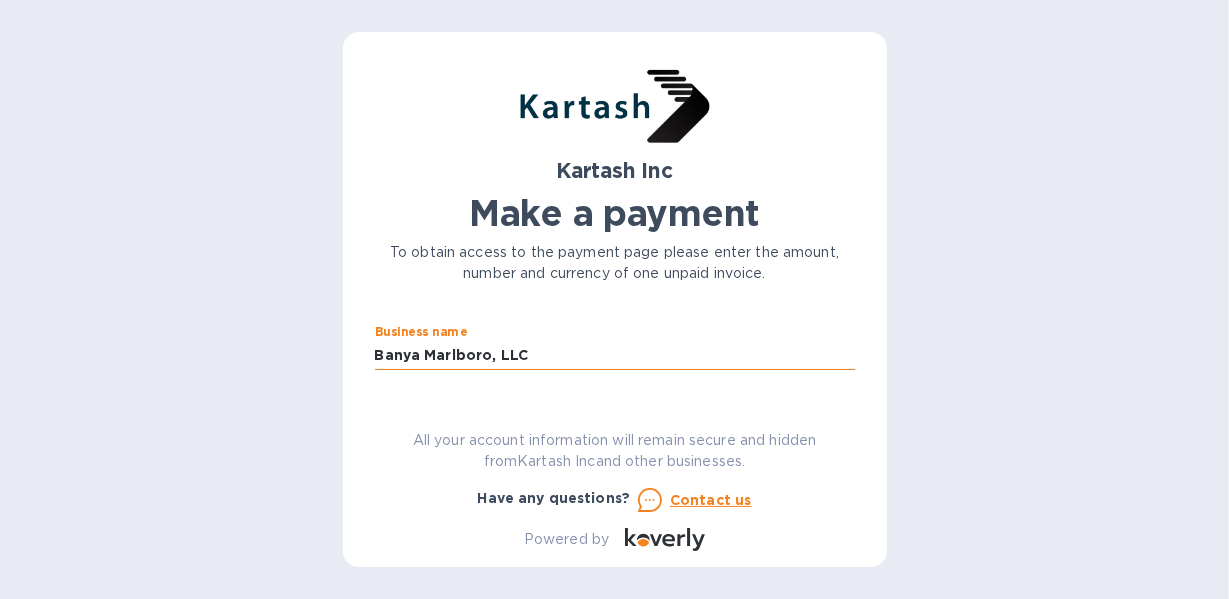 click on "Banya Marlboro, LLC" at bounding box center [615, 356] 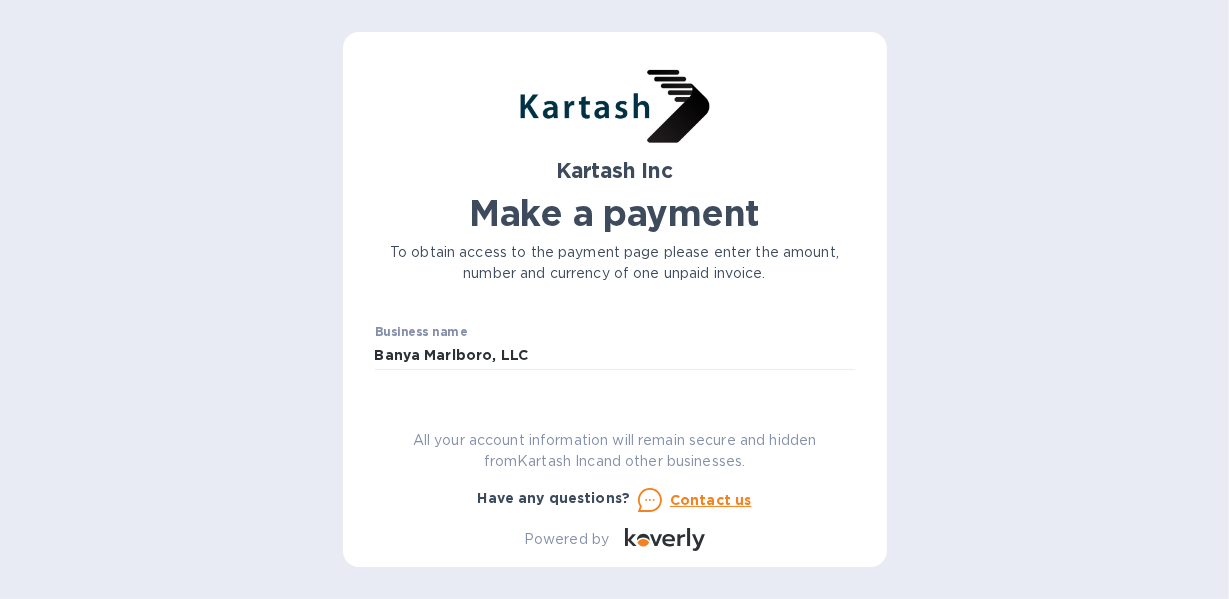 click on "Kartash Inc Make a payment To obtain access to the payment page please enter the amount,   number and currency of one unpaid invoice. Bill number № 0108944   Amount $   Currency USD Business name [PERSON_NAME], LLC   Go to payment page You can pay using: Bank transfer (for US banks) Free Credit card and more... Pay Get more time to pay Up to  12 weeks Wallet Instant transfers via Wallet Free All your account information will remain secure and hidden  from  Kartash Inc  and other businesses. Have any questions? Contact us Powered by" at bounding box center (615, 307) 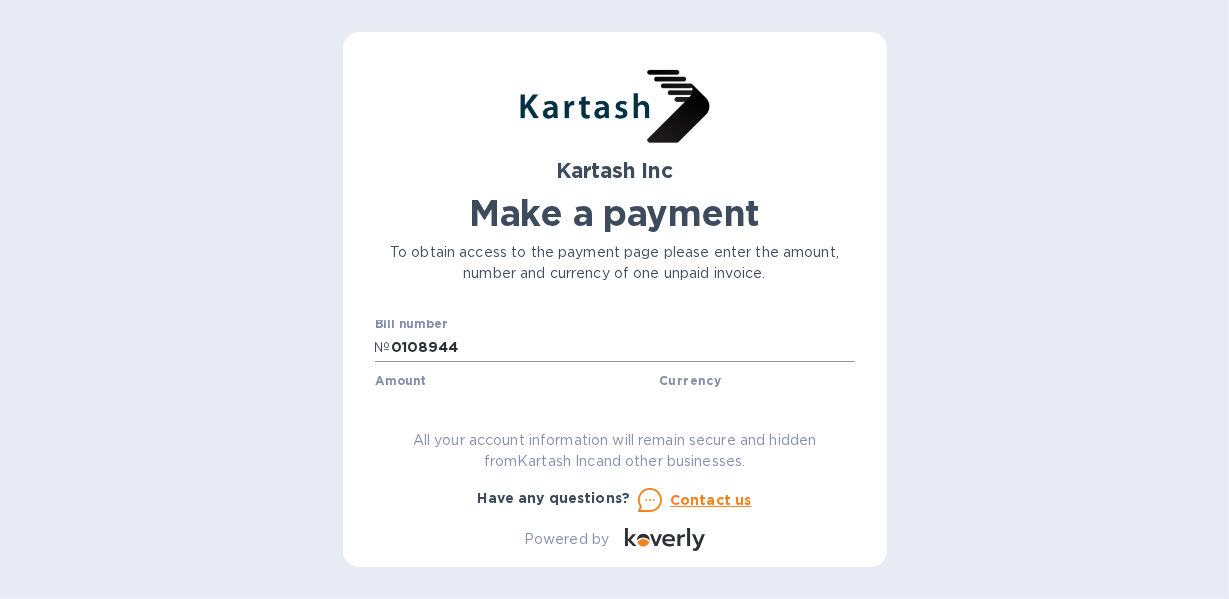 scroll, scrollTop: 0, scrollLeft: 0, axis: both 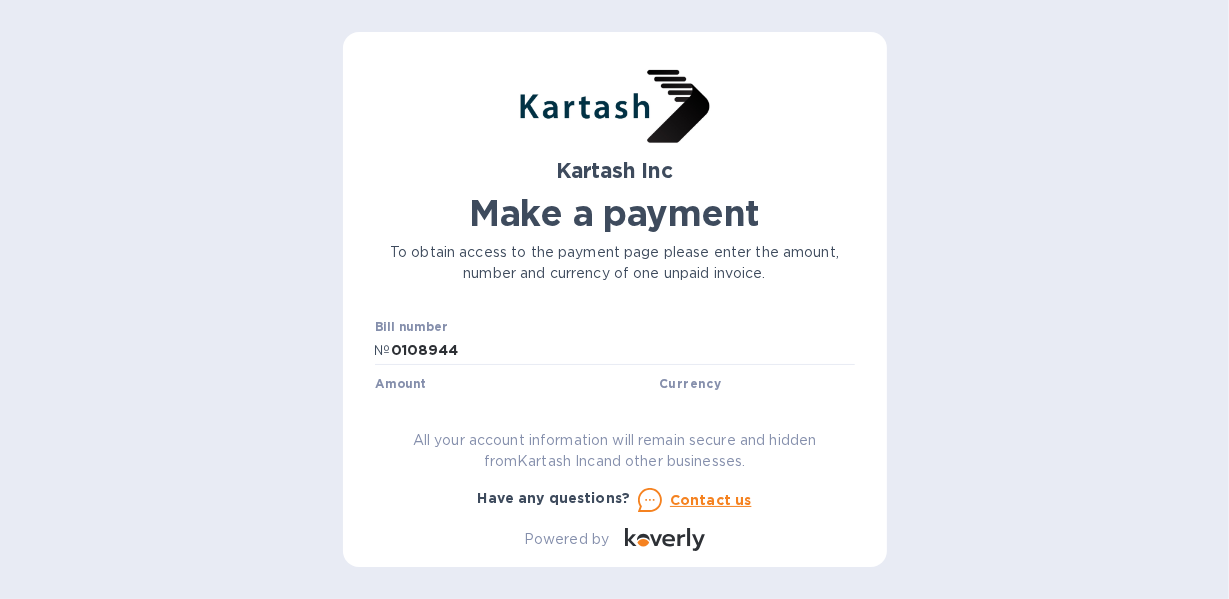 click on "Currency" at bounding box center [756, 383] 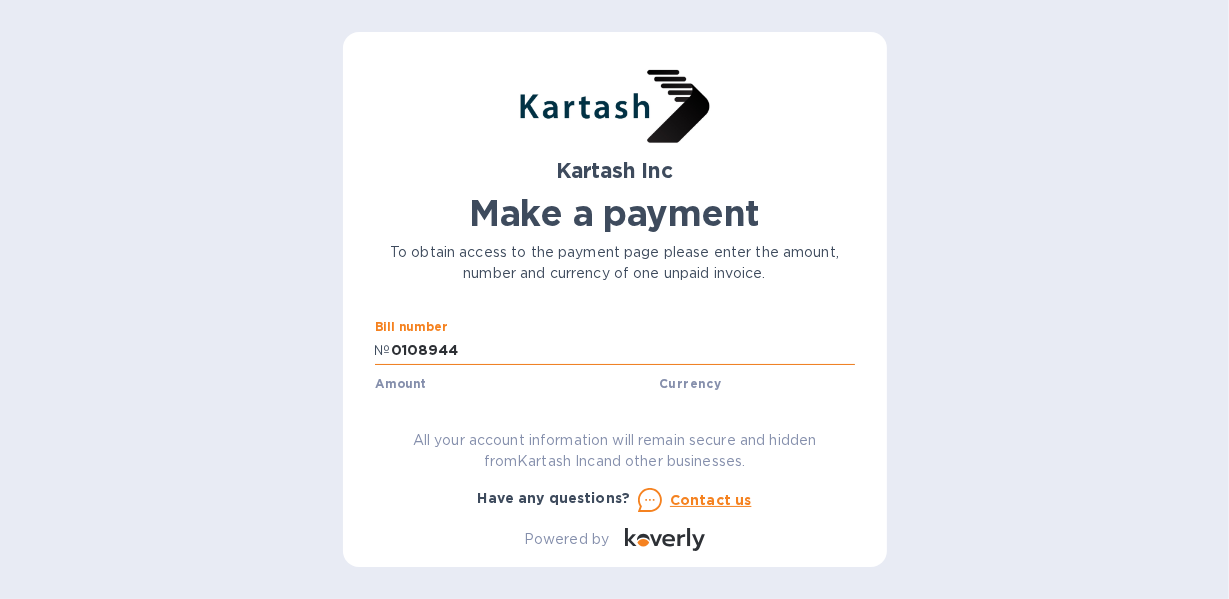 click on "0108944" at bounding box center [623, 351] 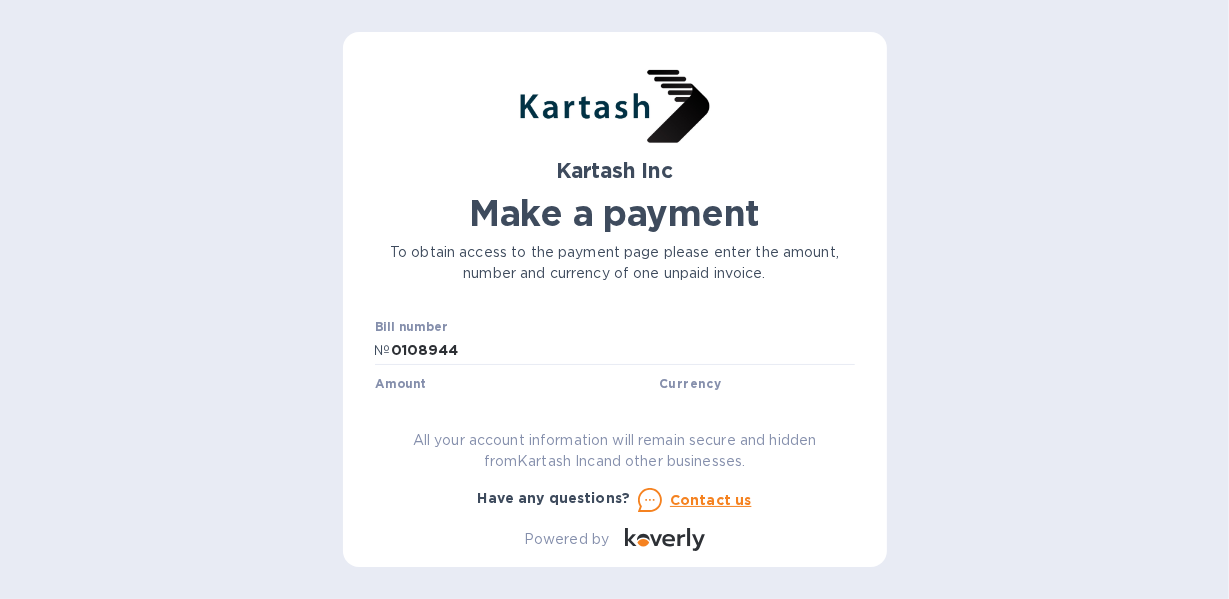 click on "Amount $" at bounding box center [513, 400] 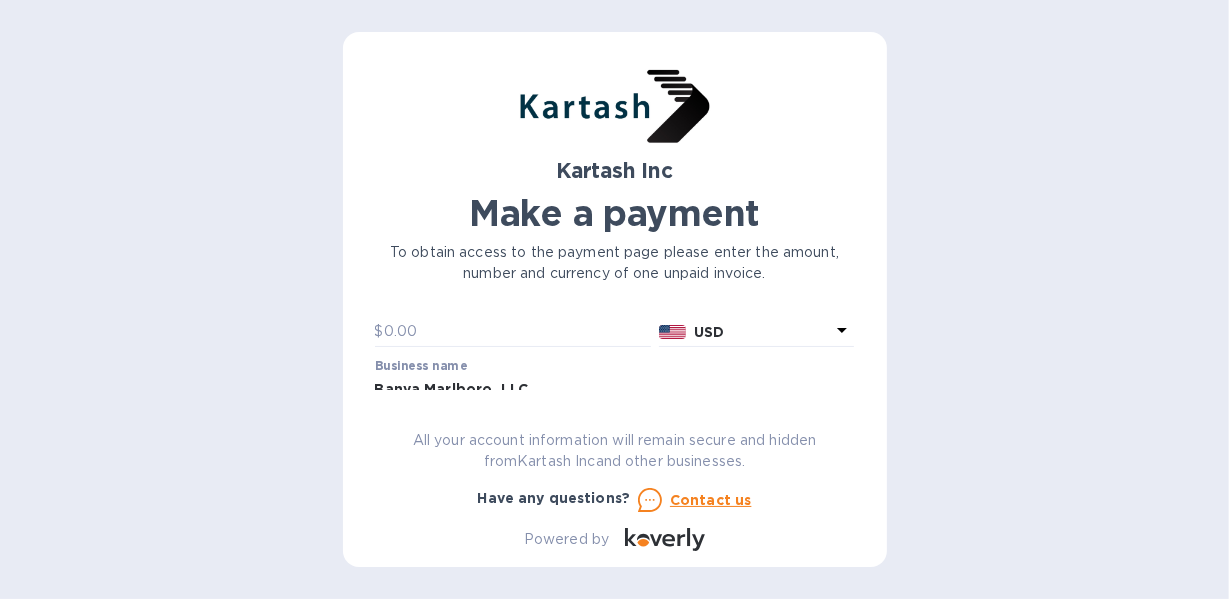 scroll, scrollTop: 53, scrollLeft: 0, axis: vertical 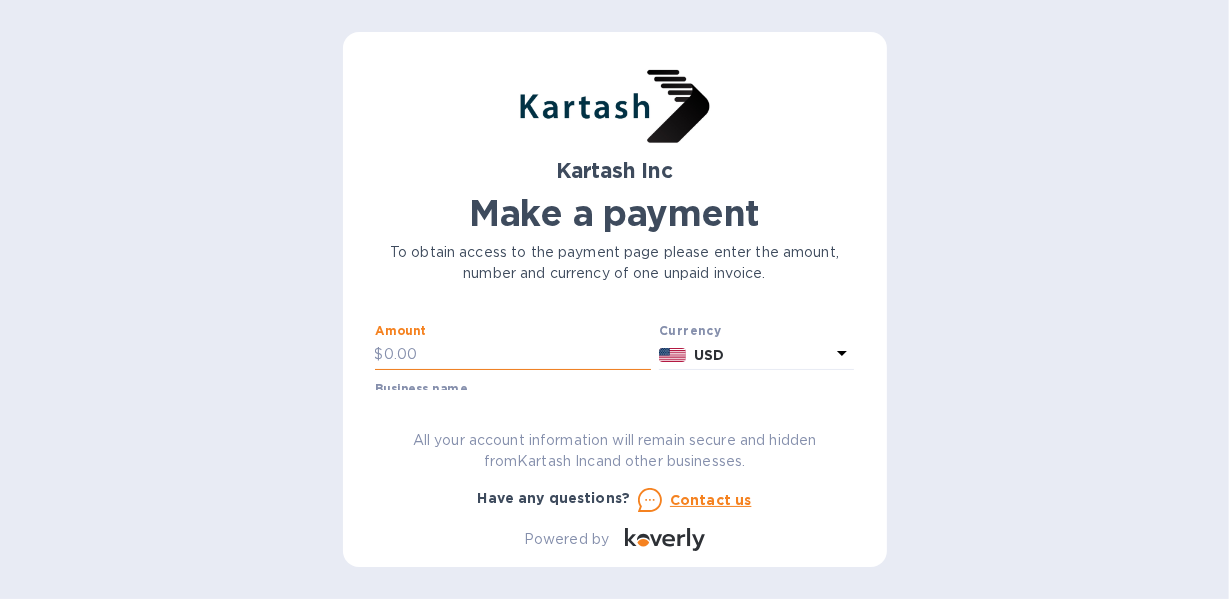 click at bounding box center [518, 355] 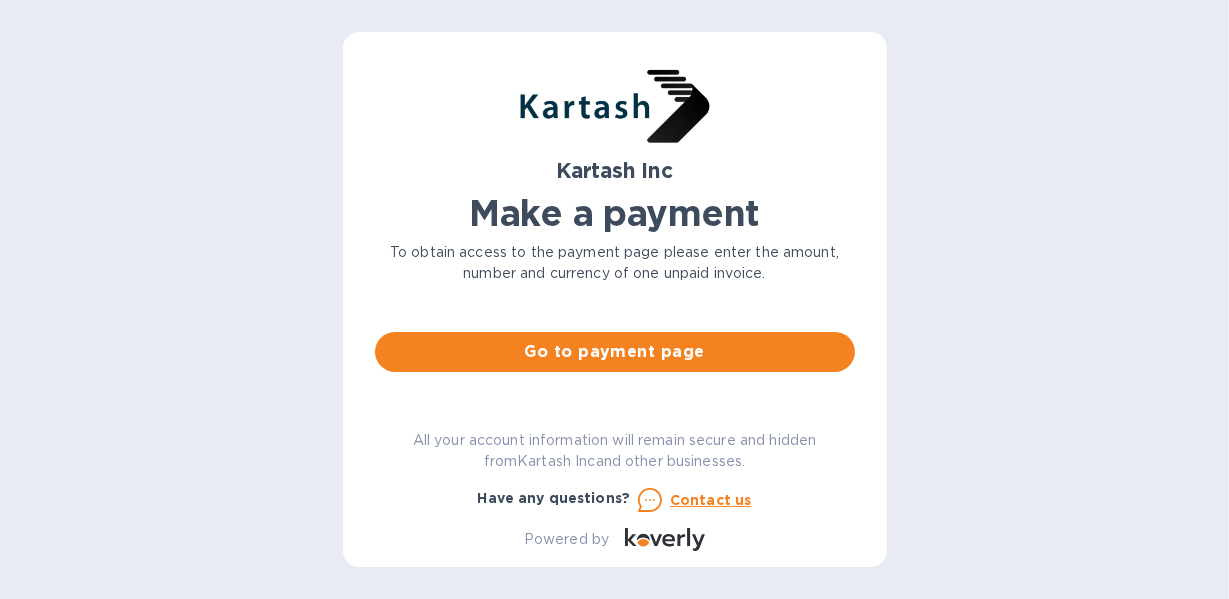 scroll, scrollTop: 186, scrollLeft: 0, axis: vertical 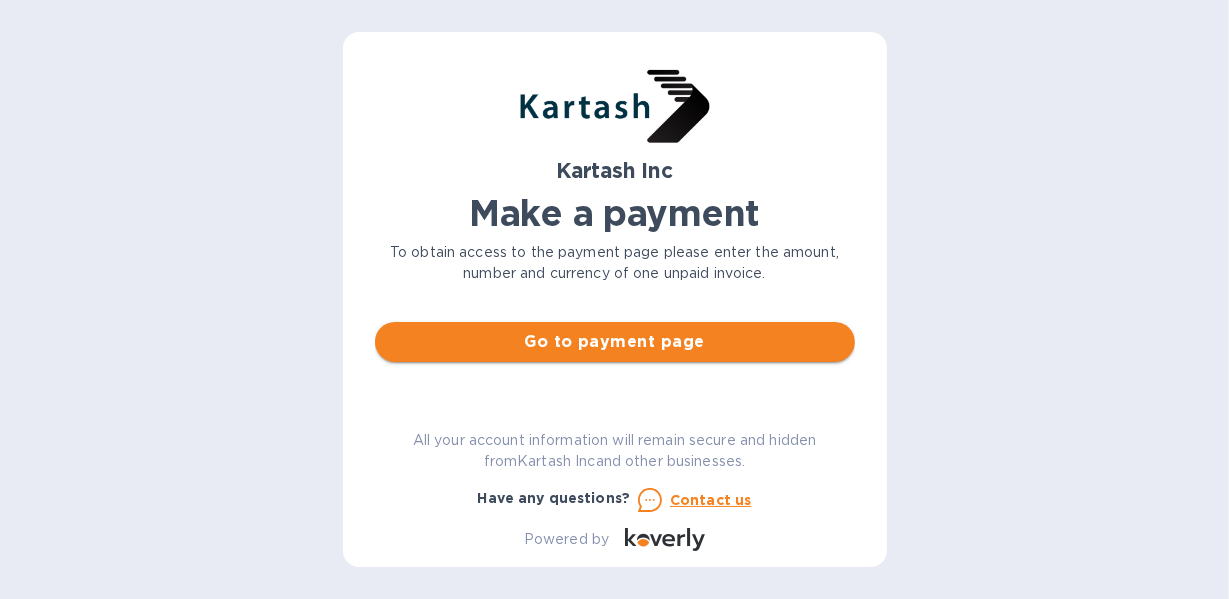 type on "17,730.17" 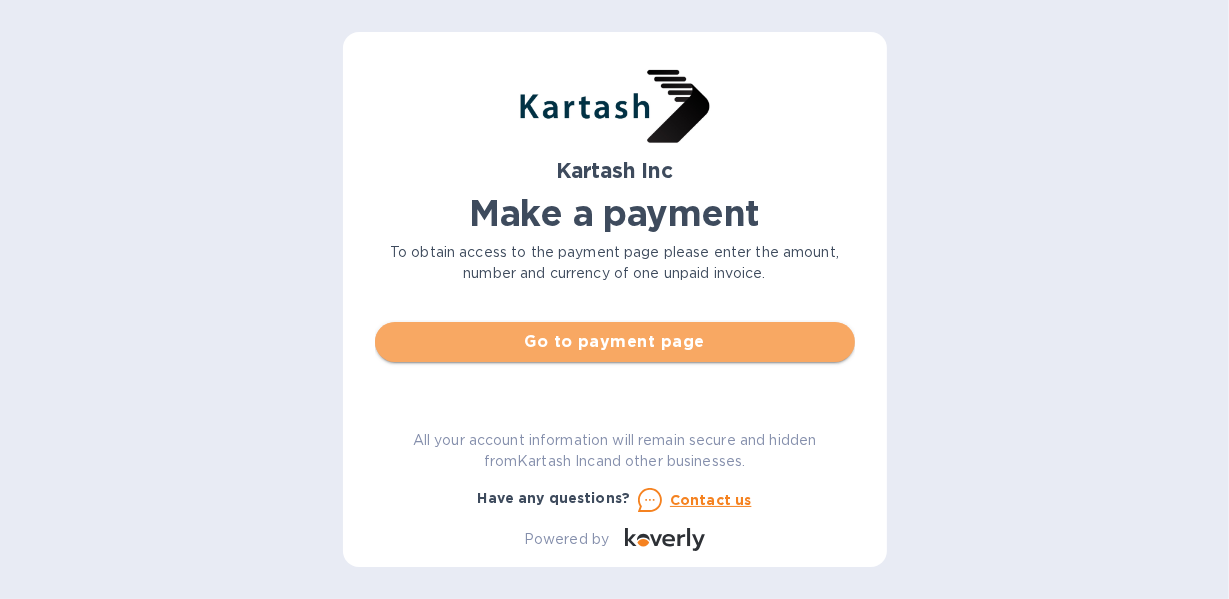 click on "Go to payment page" at bounding box center [615, 342] 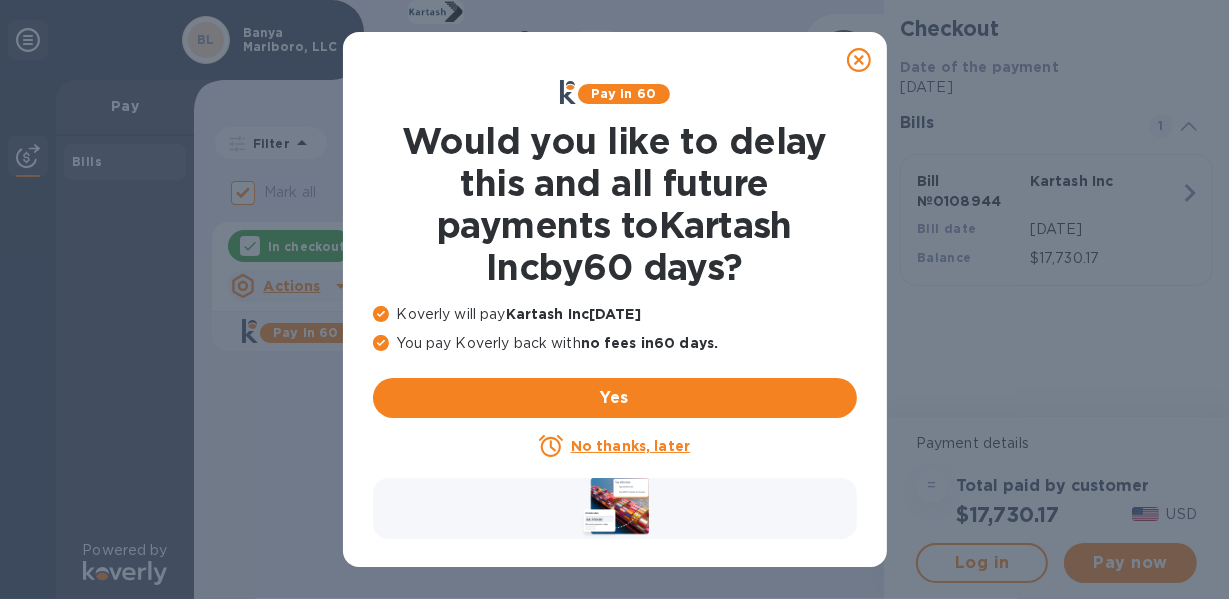 click on "No thanks, later" at bounding box center (630, 446) 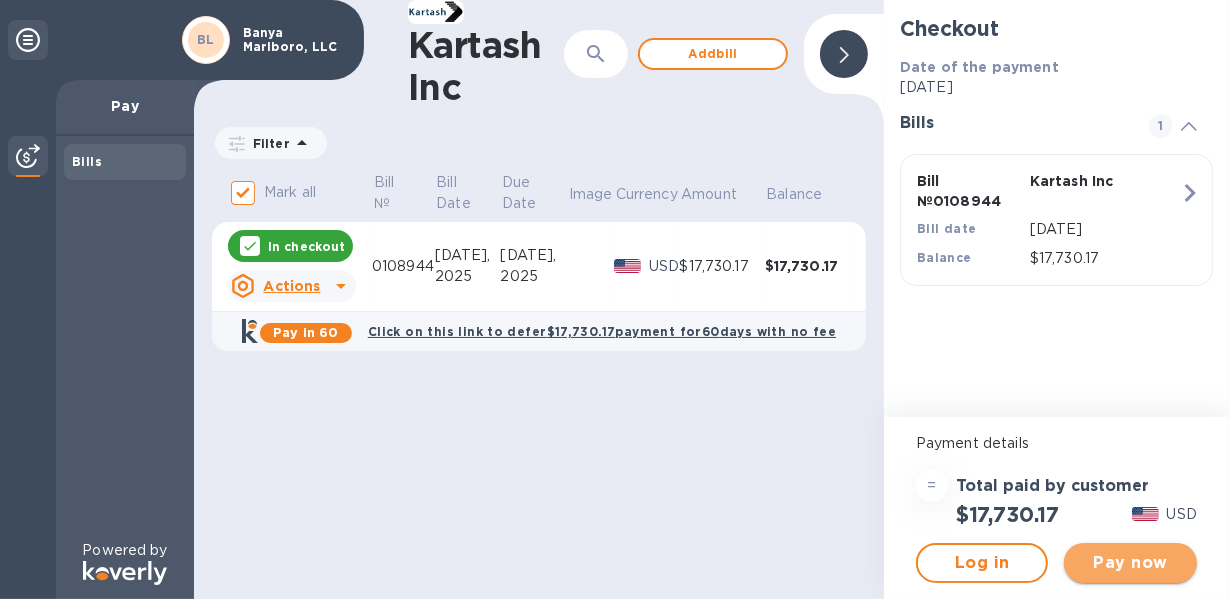 click on "Pay now" at bounding box center [1130, 563] 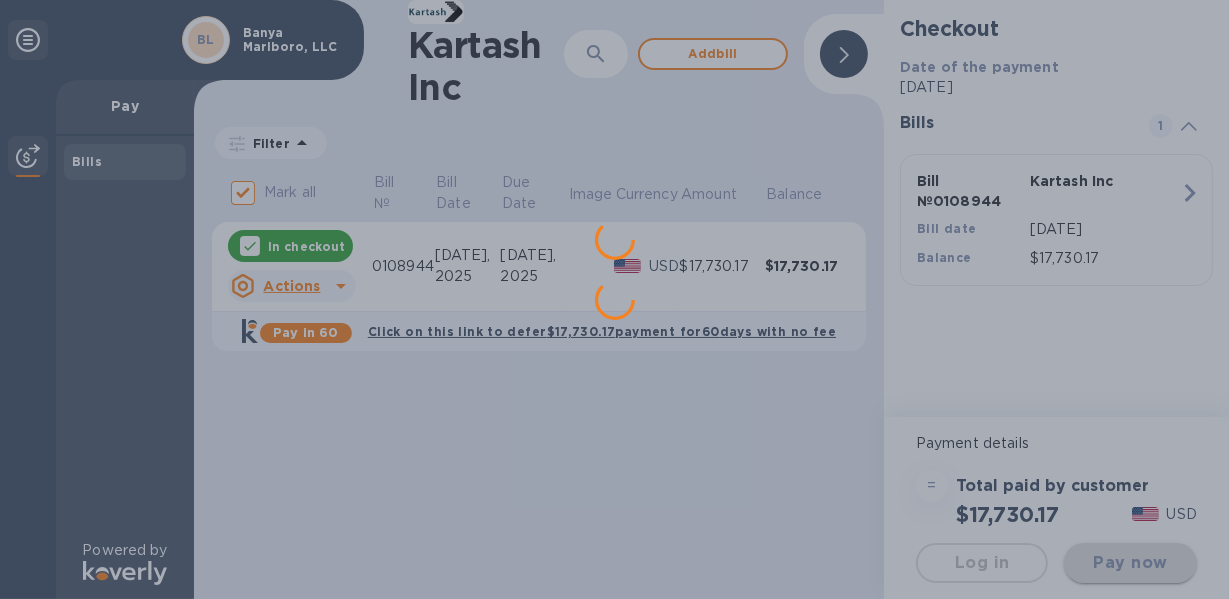scroll, scrollTop: 0, scrollLeft: 0, axis: both 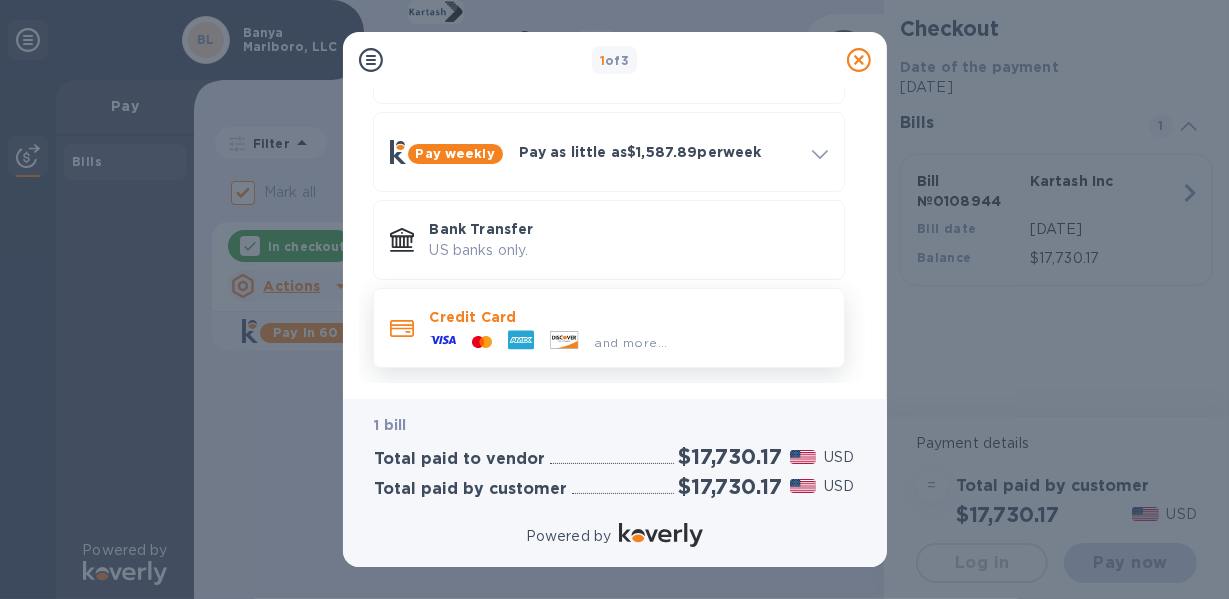click on "Credit Card" at bounding box center [629, 317] 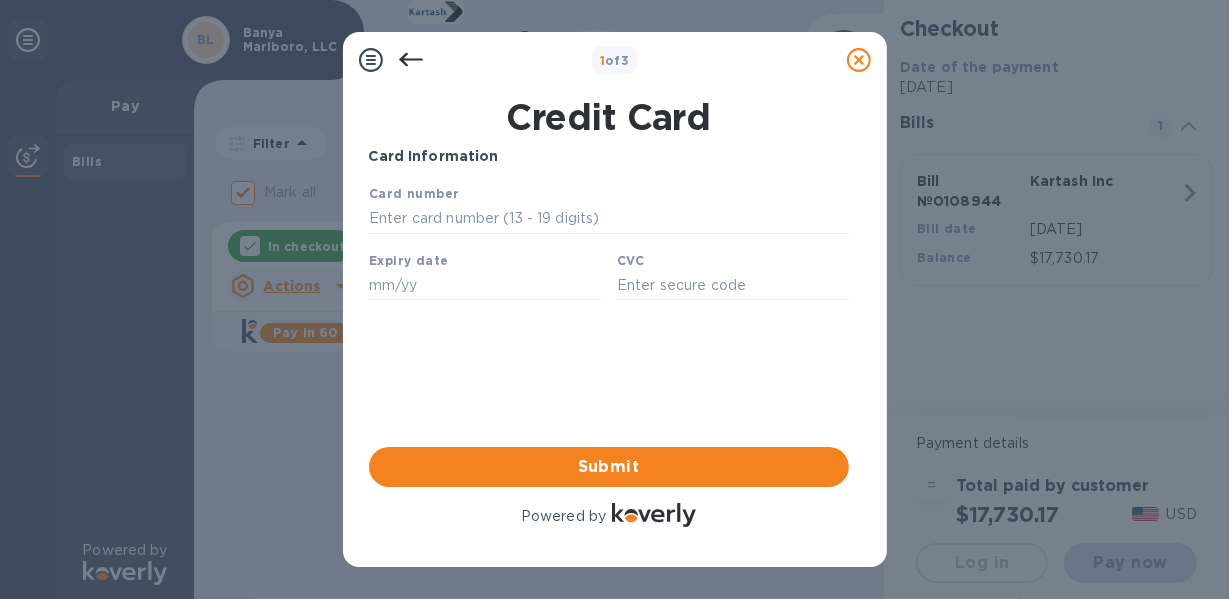 scroll, scrollTop: 0, scrollLeft: 0, axis: both 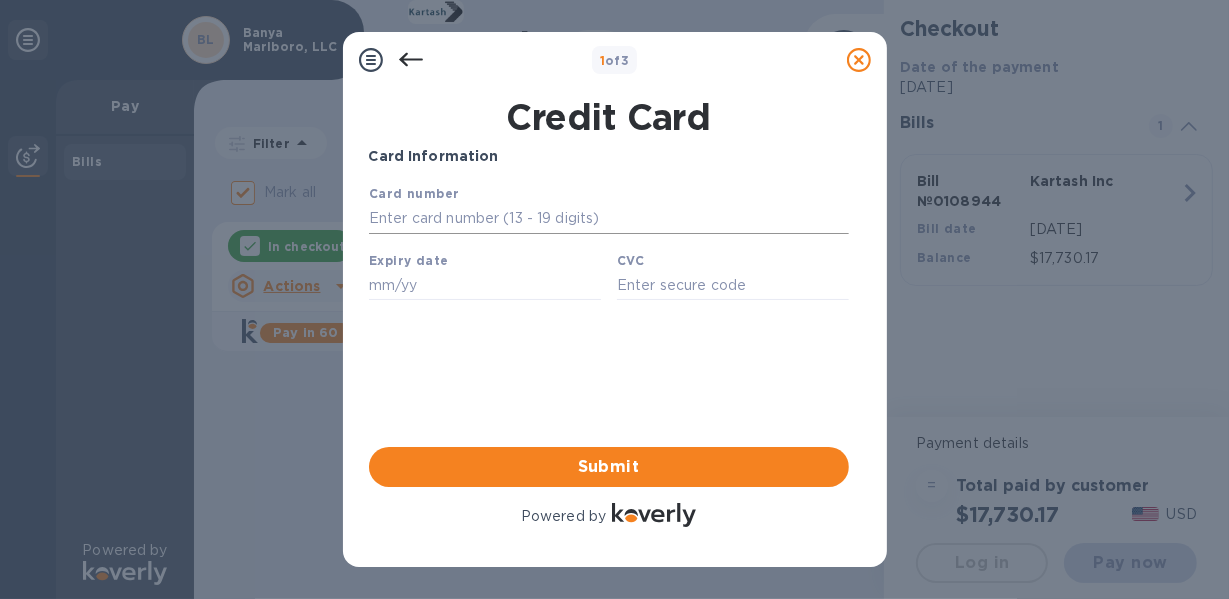 click at bounding box center [608, 218] 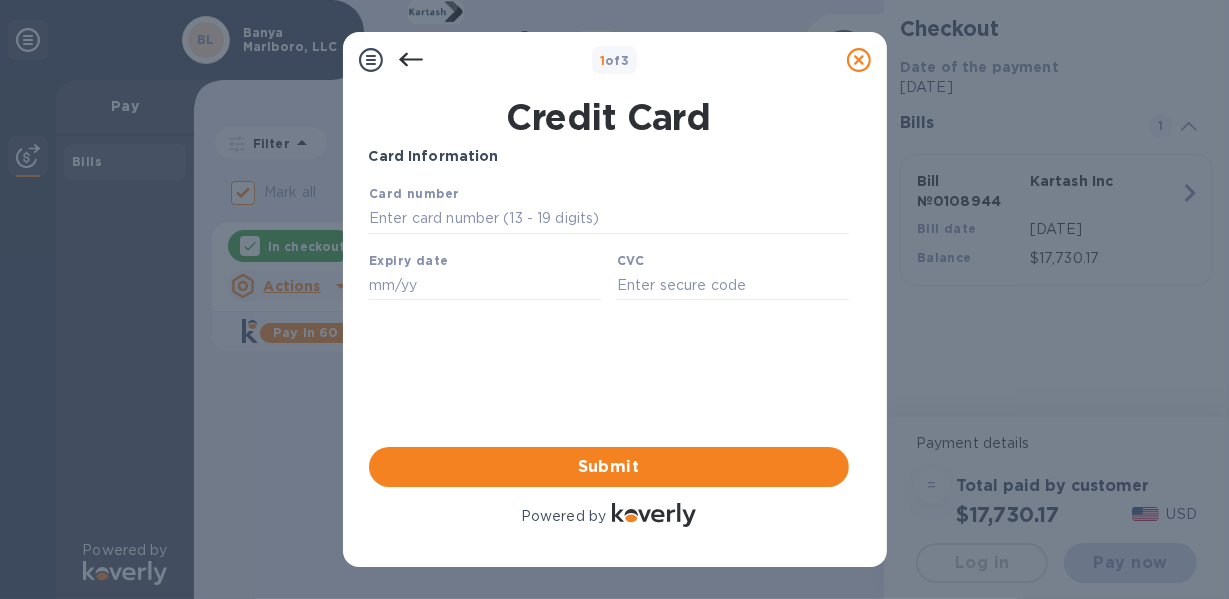 type on "[CREDIT_CARD_NUMBER]" 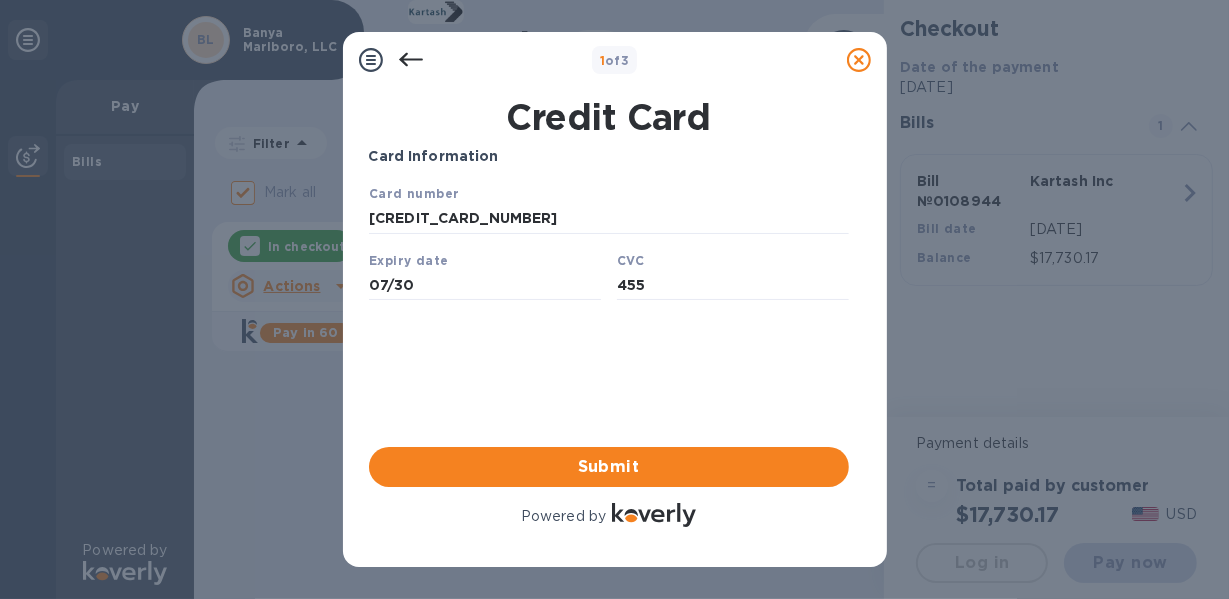 click on "Card Information Your browser does not support iframes Submit Powered by" at bounding box center (609, 338) 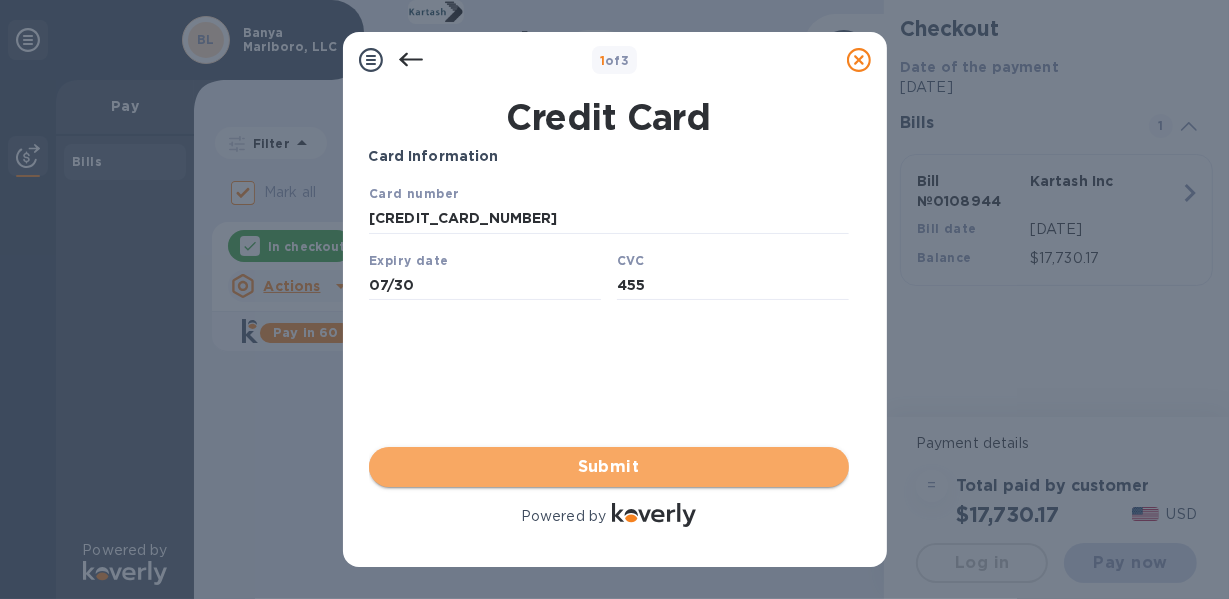 click on "Submit" at bounding box center (609, 467) 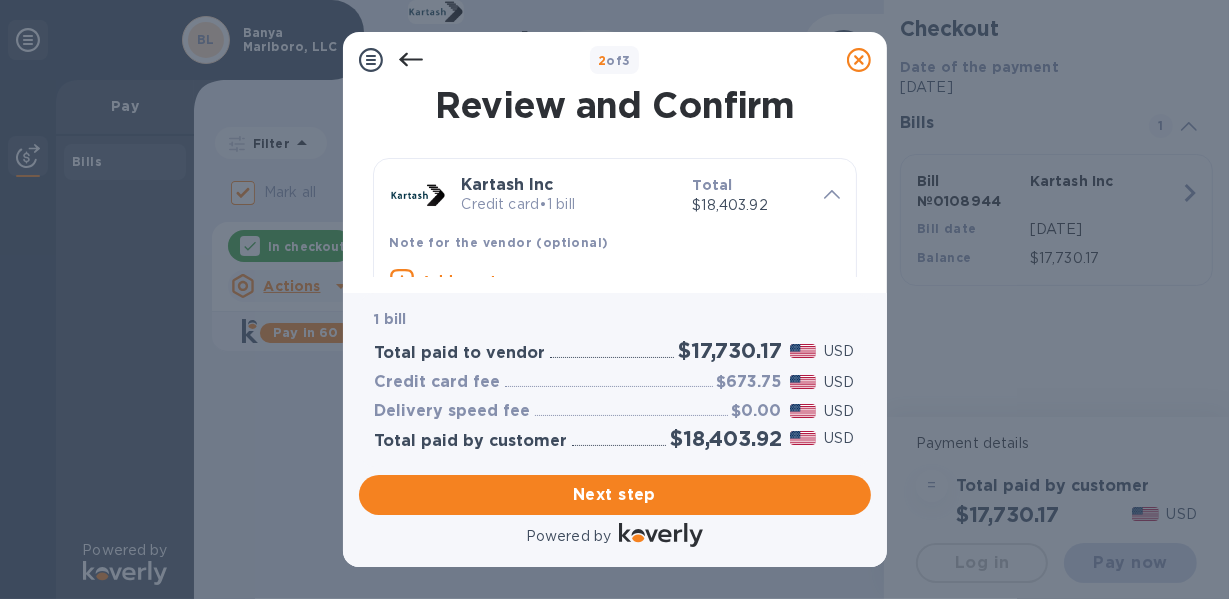 click 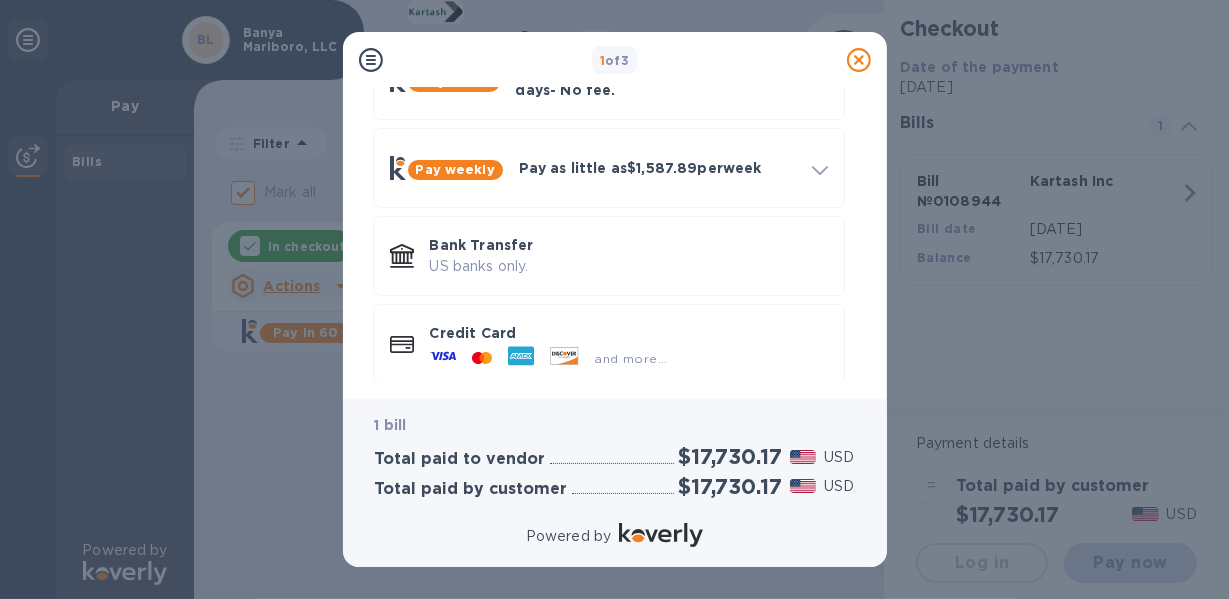 scroll, scrollTop: 150, scrollLeft: 0, axis: vertical 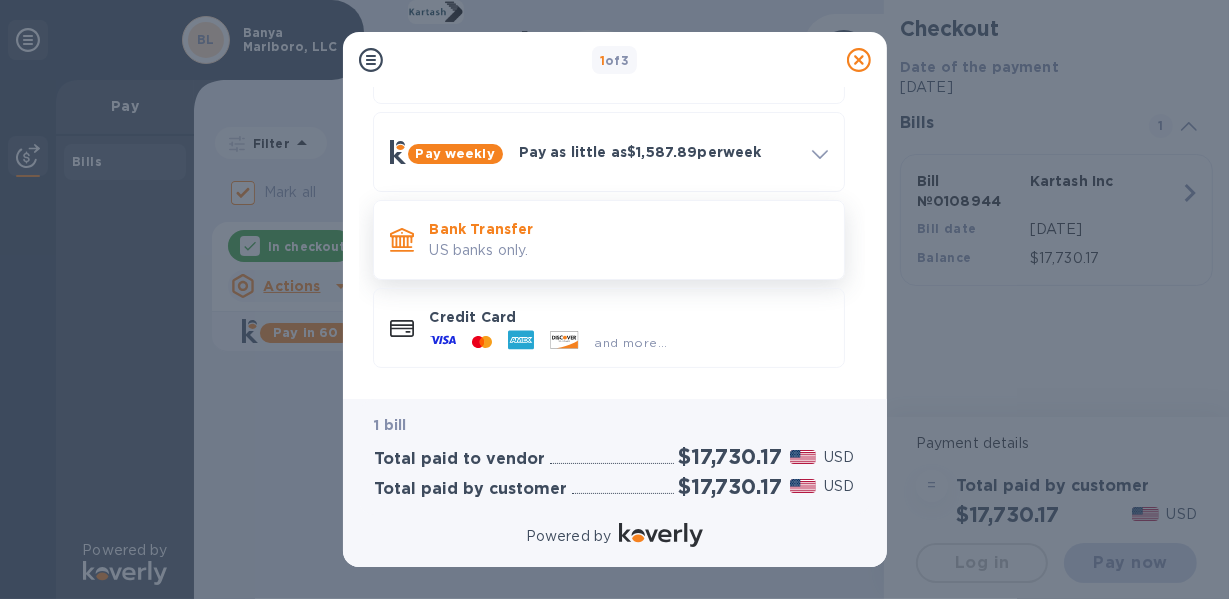 click on "Bank Transfer" at bounding box center (629, 229) 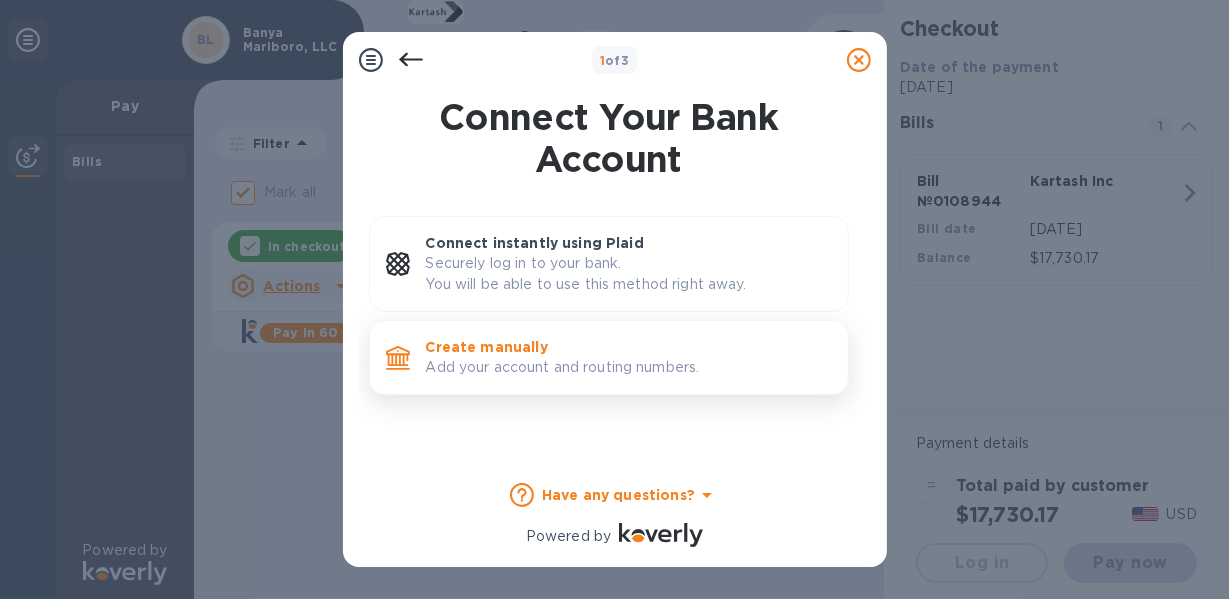 click on "Create manually" at bounding box center (629, 347) 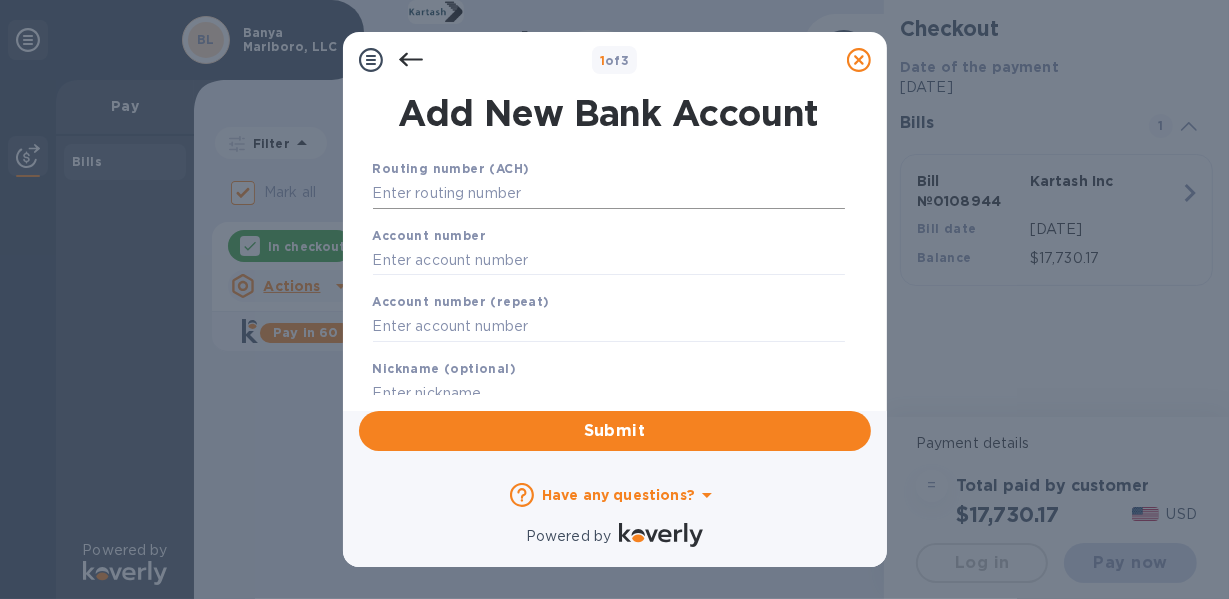 click at bounding box center [609, 194] 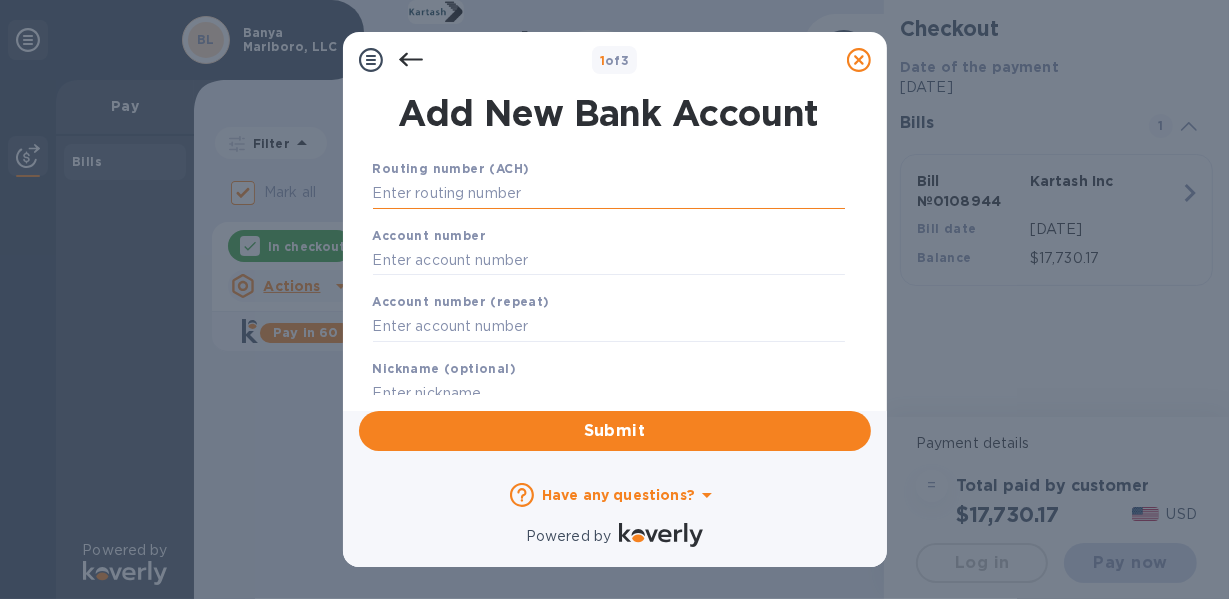 click at bounding box center [609, 194] 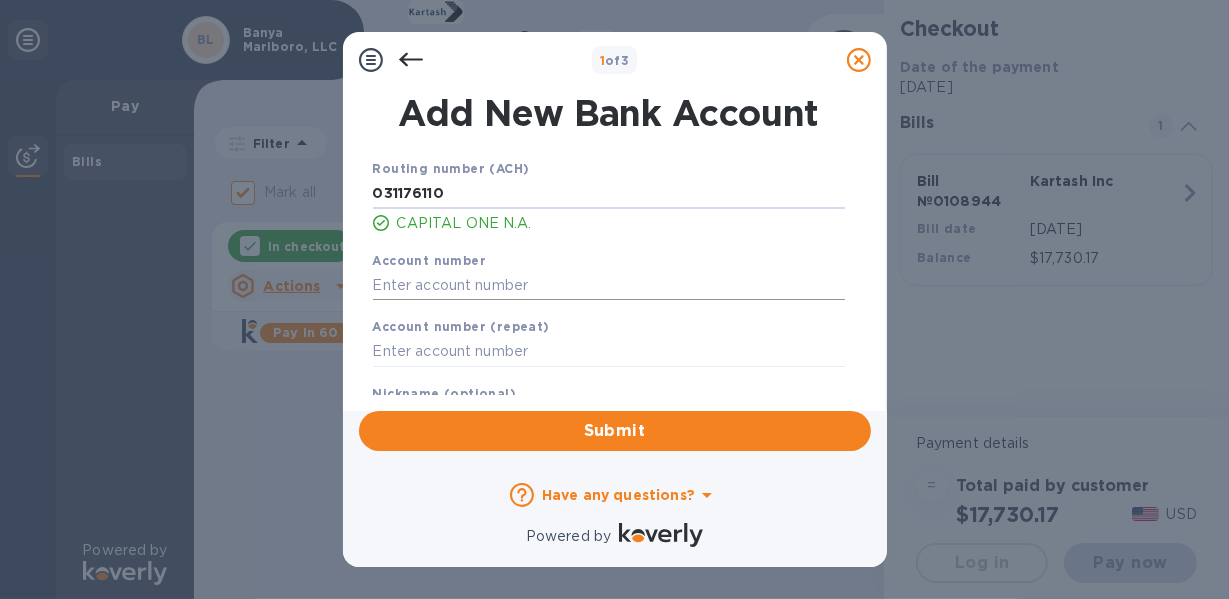 type on "031176110" 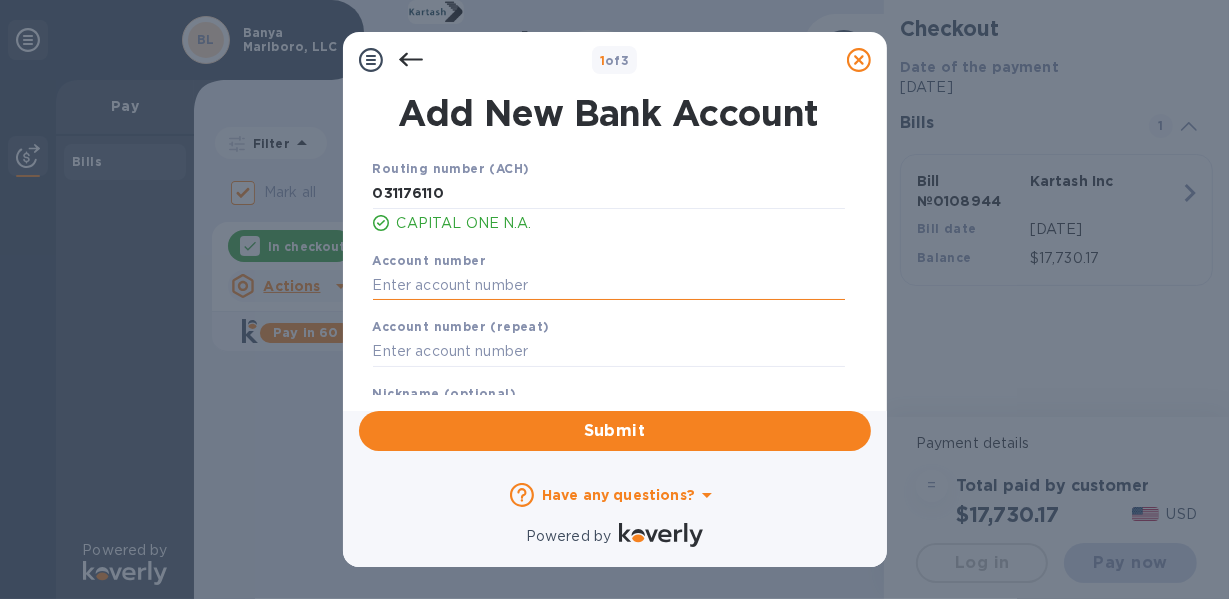 paste on "36174925816" 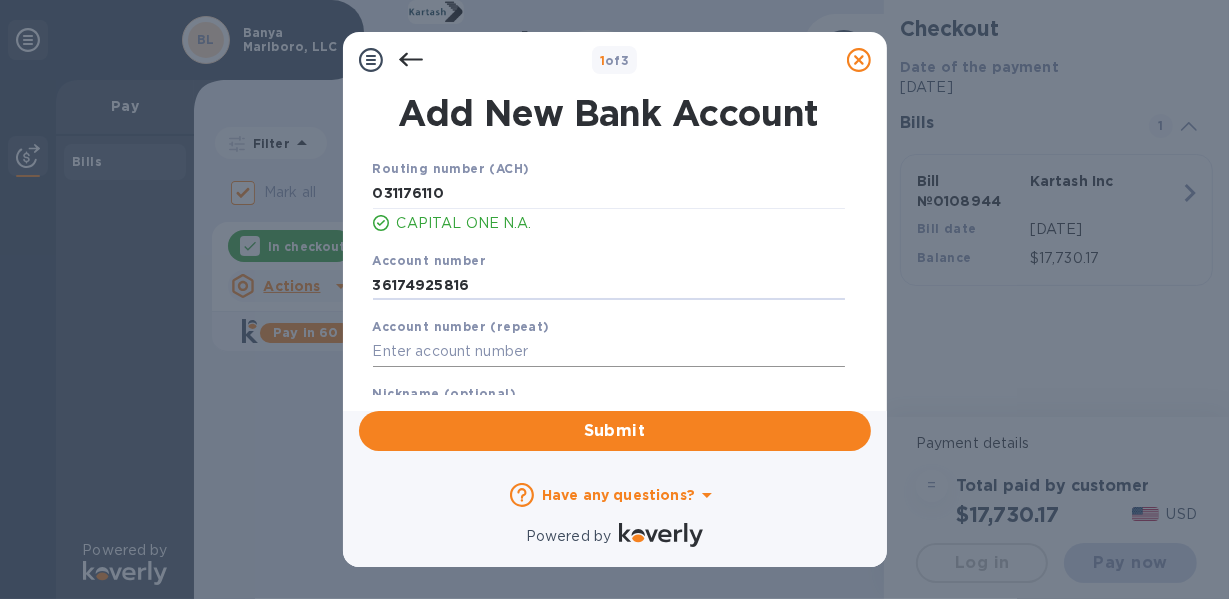 type on "36174925816" 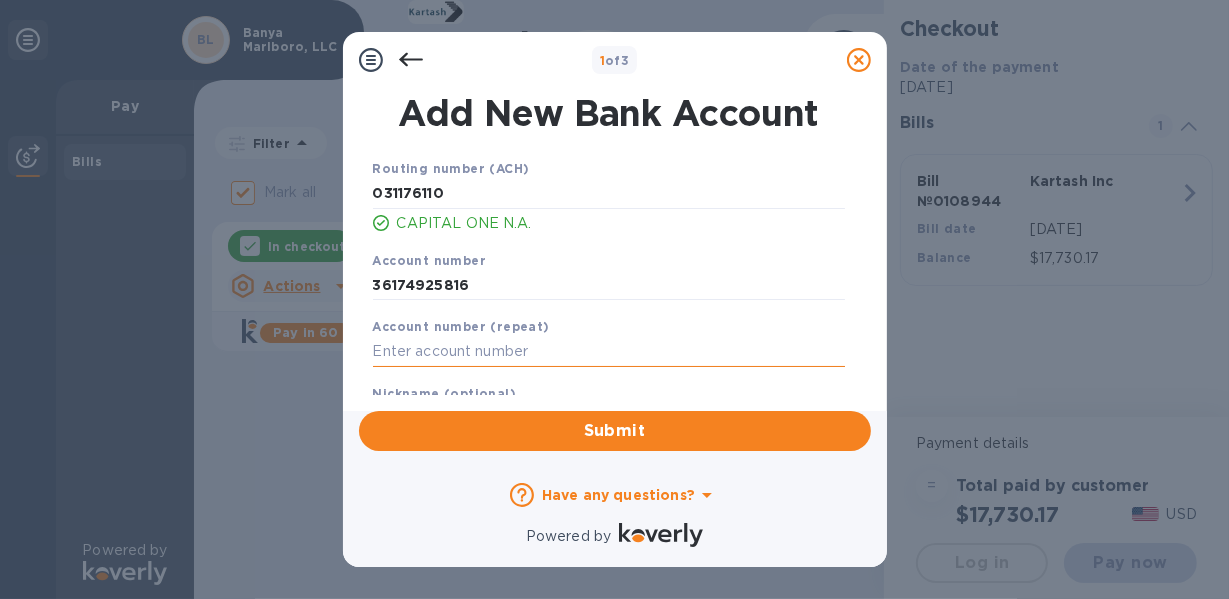 paste on "36174925816" 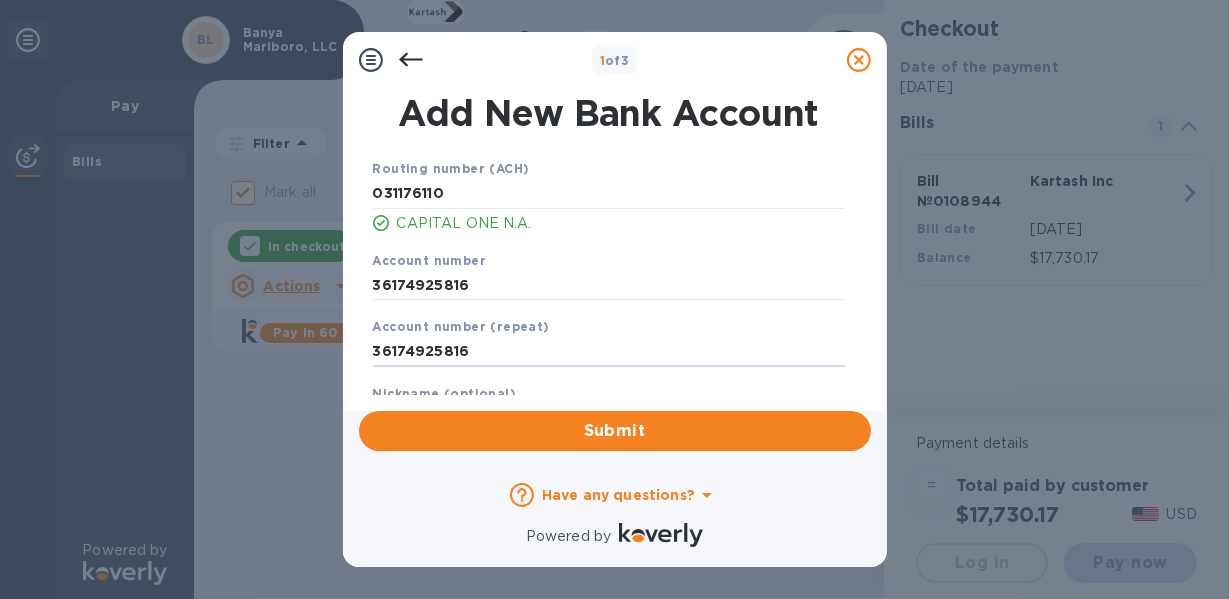 scroll, scrollTop: 8, scrollLeft: 0, axis: vertical 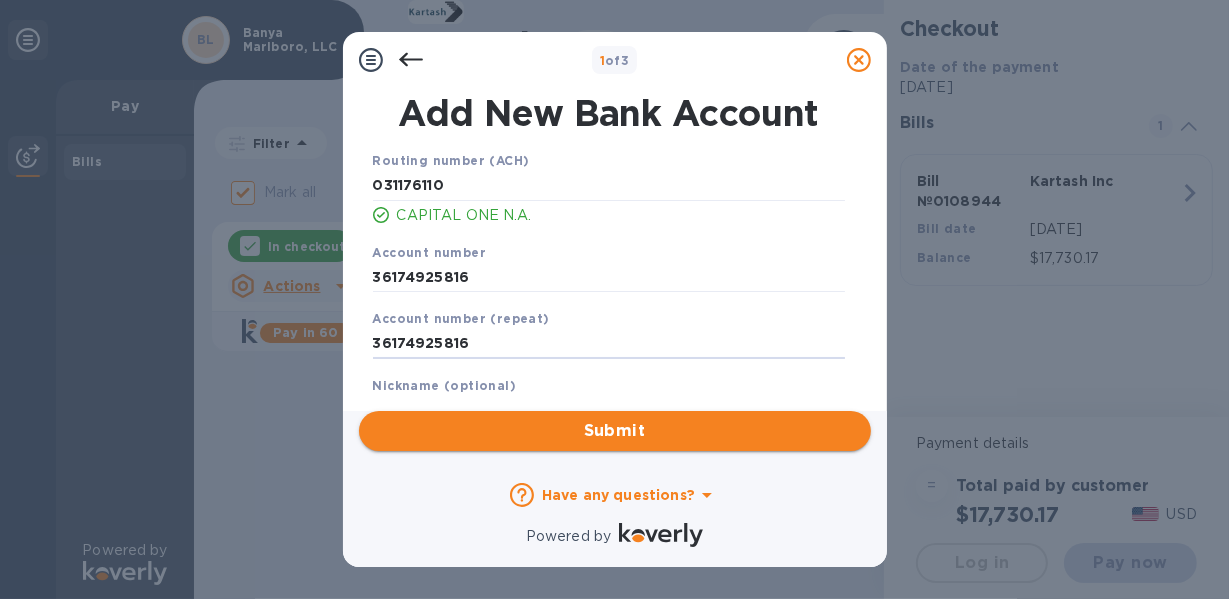 type on "36174925816" 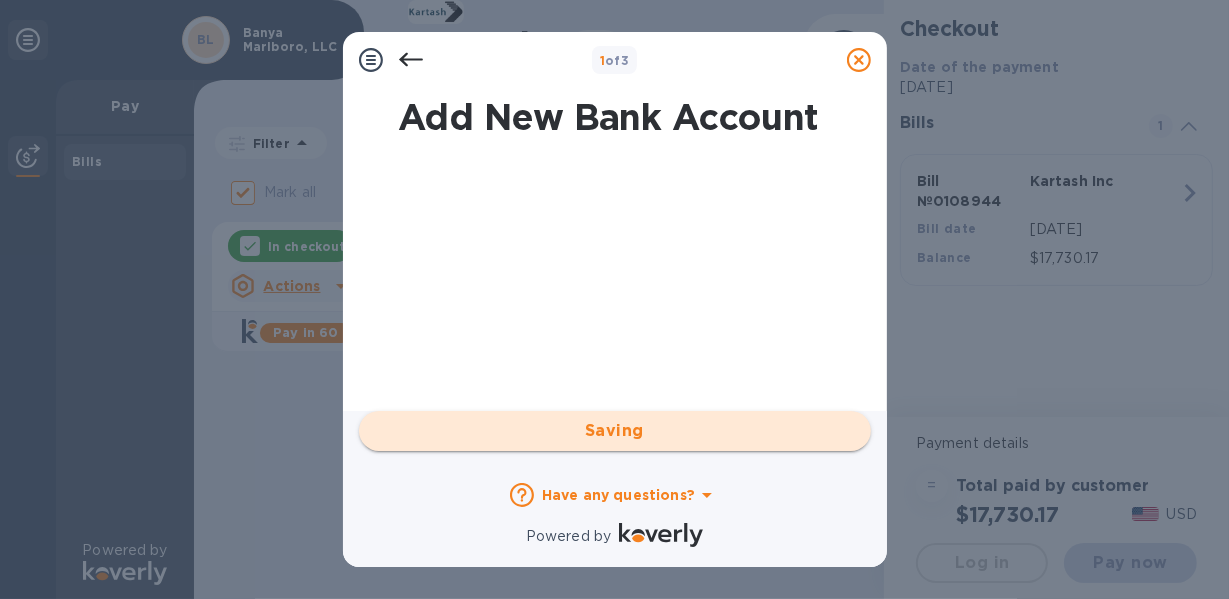 scroll, scrollTop: 0, scrollLeft: 0, axis: both 